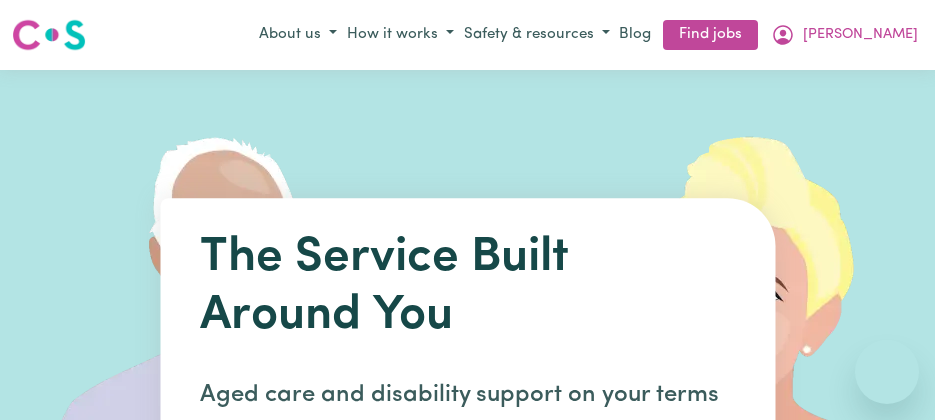scroll, scrollTop: 0, scrollLeft: 0, axis: both 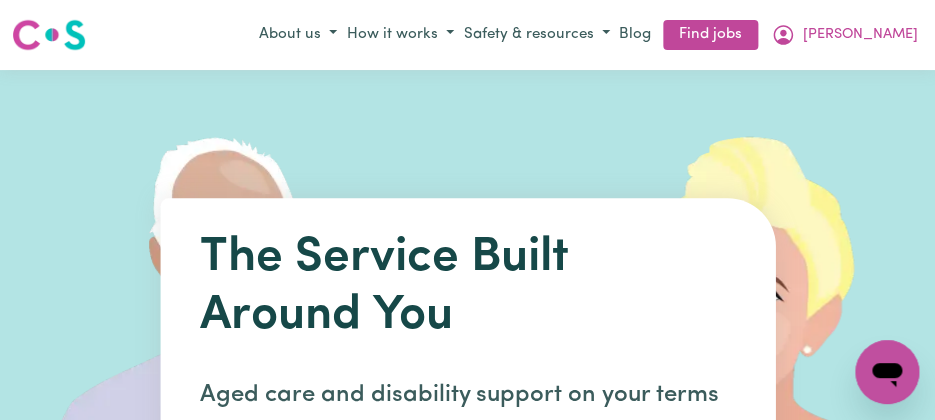 click on "[PERSON_NAME]" at bounding box center [844, 35] 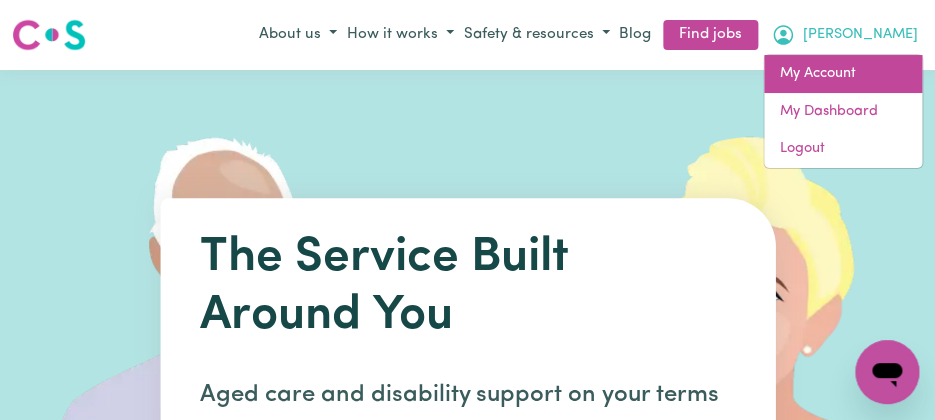 click on "My Account" at bounding box center [843, 74] 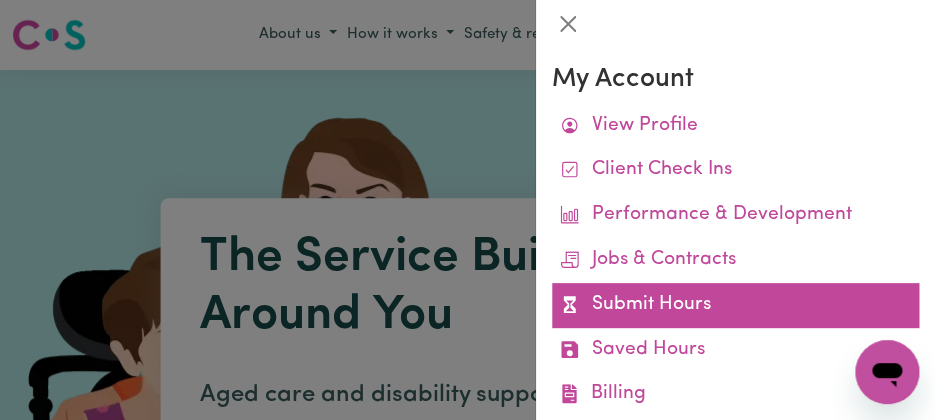 click on "Submit Hours" at bounding box center (735, 305) 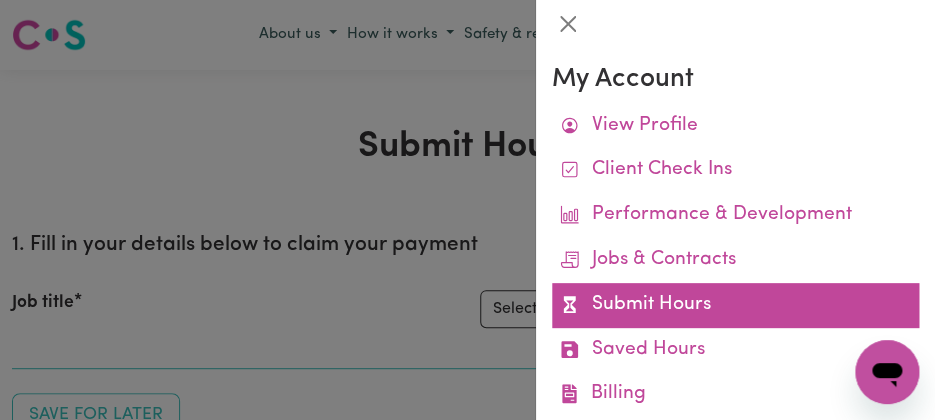 click on "Submit Hours" at bounding box center (735, 305) 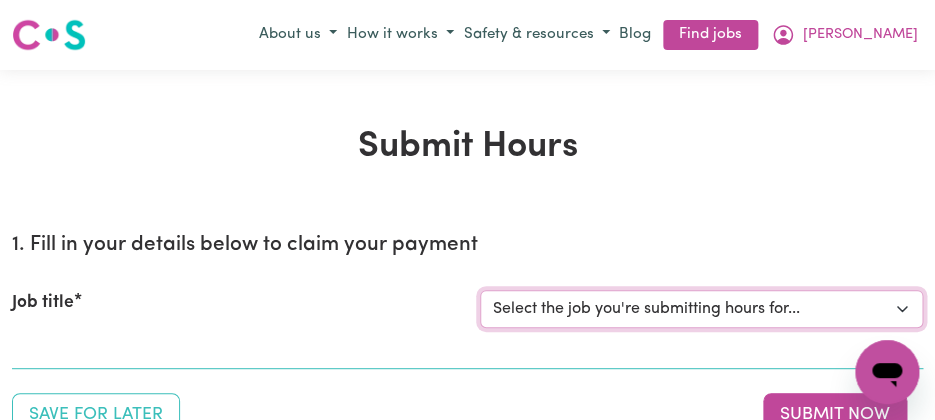 select on "11855" 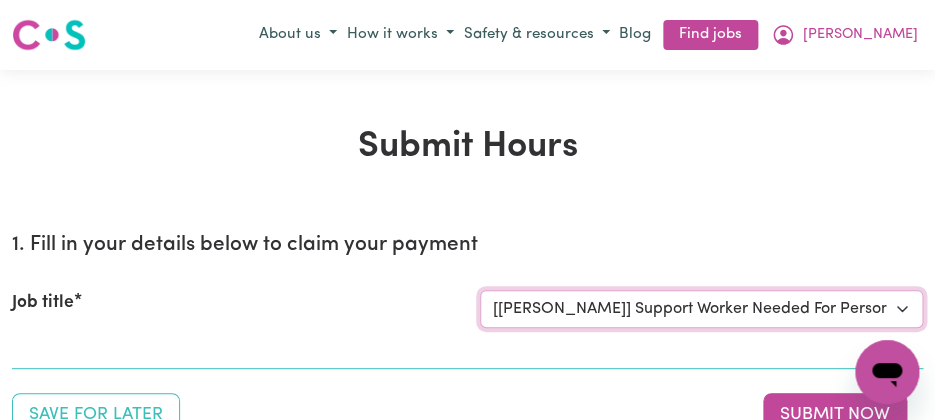 click on "[[PERSON_NAME]] Support Worker Needed For Personal Care In the Morning- [PERSON_NAME], [GEOGRAPHIC_DATA]" at bounding box center (0, 0) 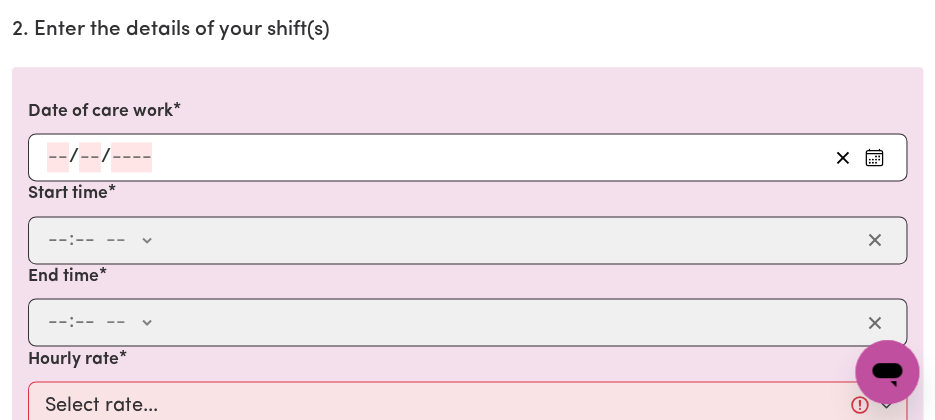 scroll, scrollTop: 599, scrollLeft: 0, axis: vertical 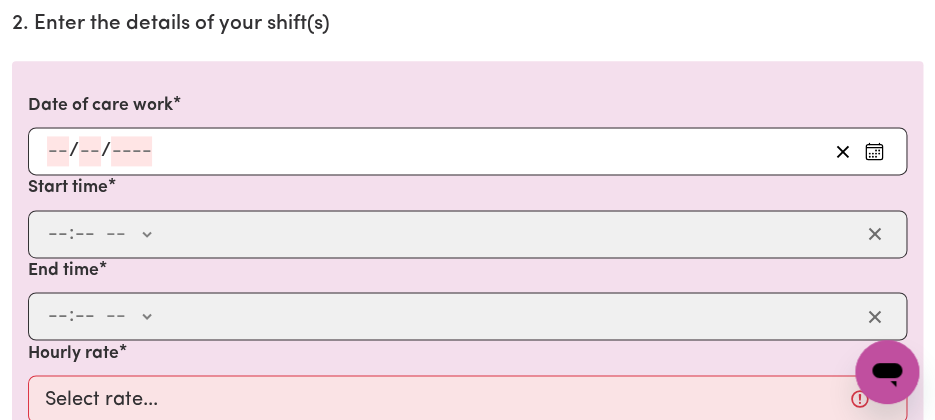 click 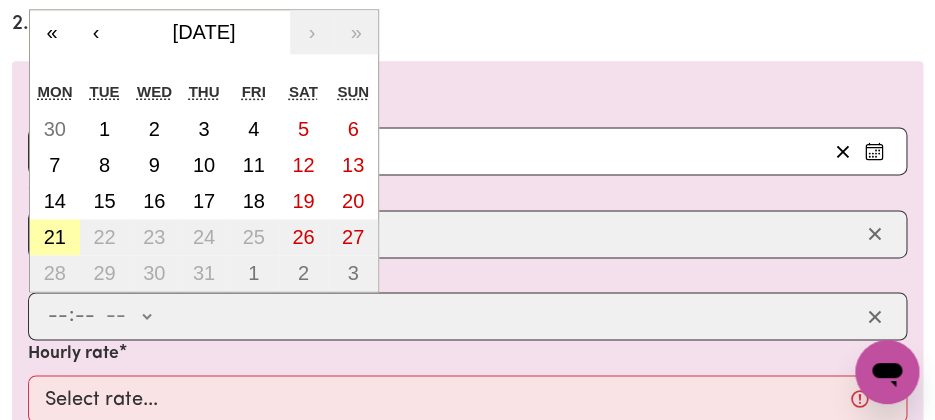click on "21" at bounding box center [55, 237] 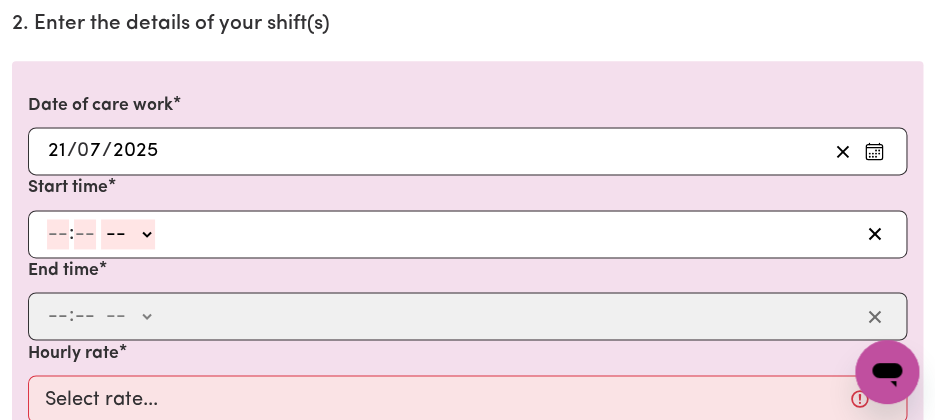 click 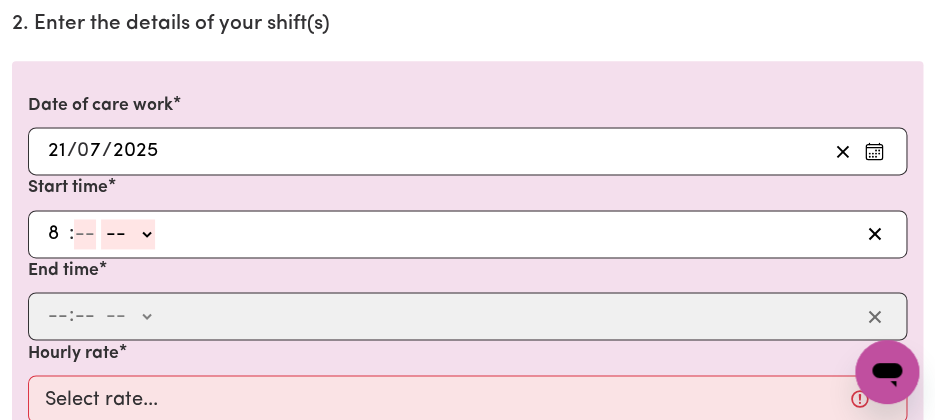 type on "8" 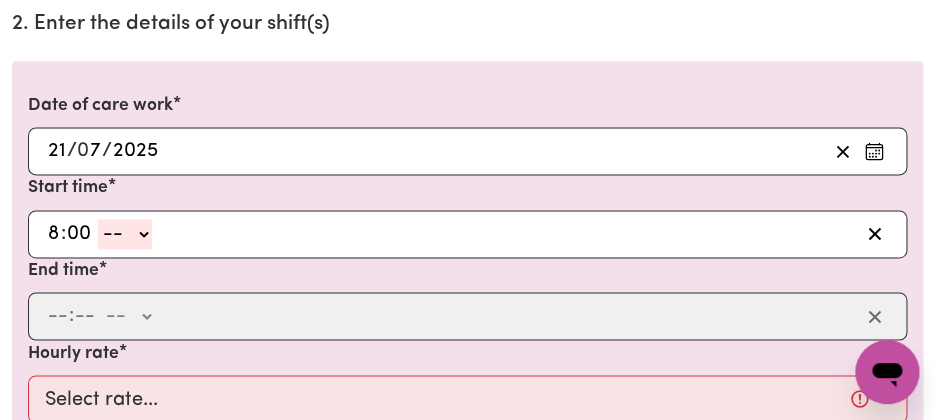 type on "00" 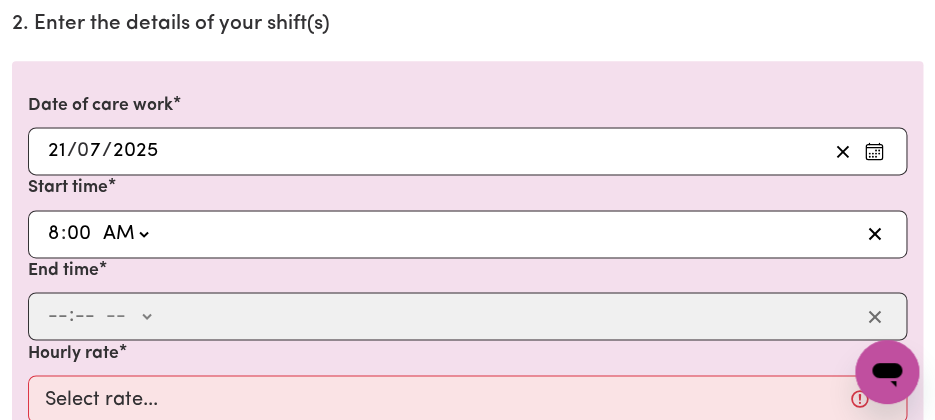 click on "AM" at bounding box center (0, 0) 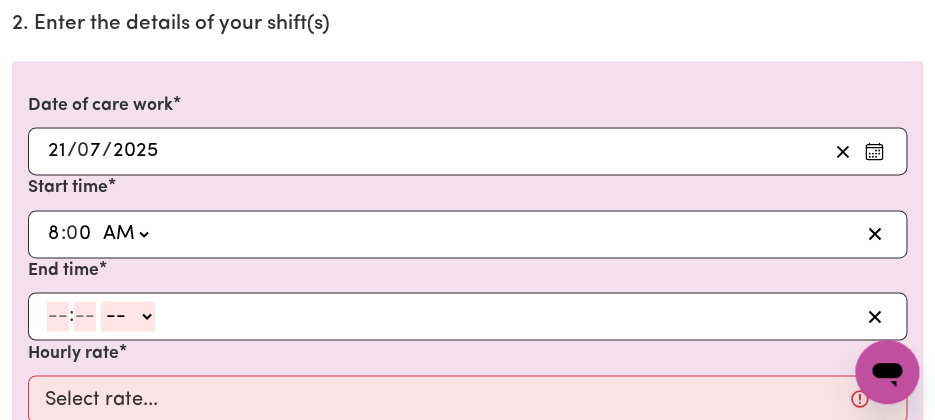 click 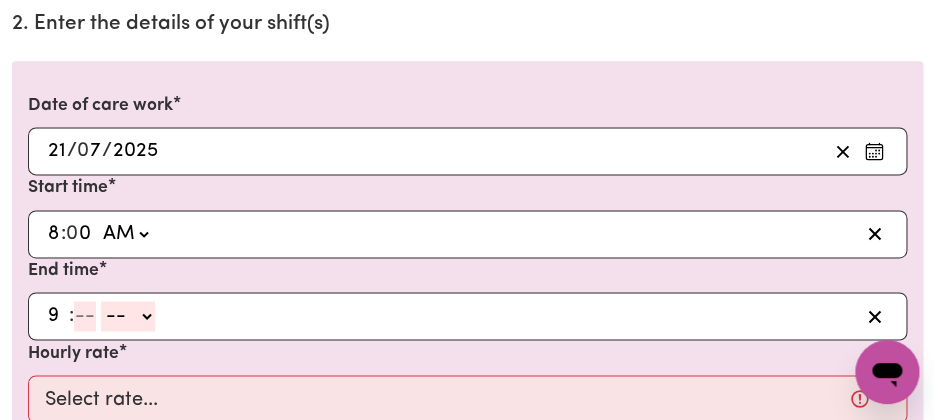 type on "9" 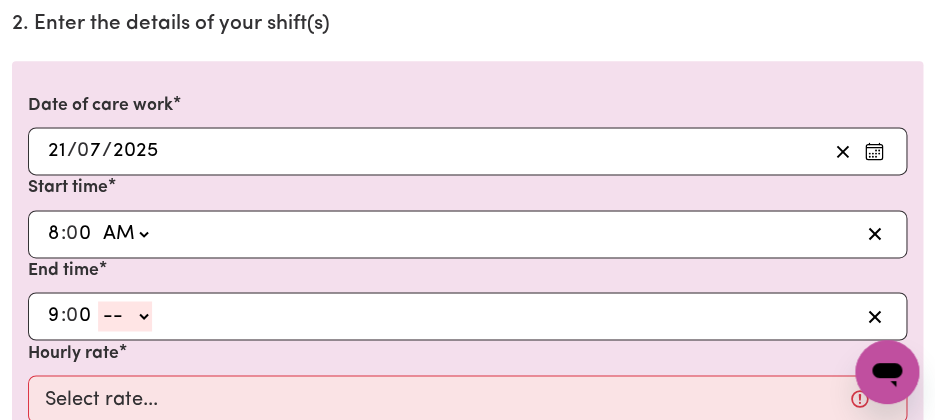 type on "0" 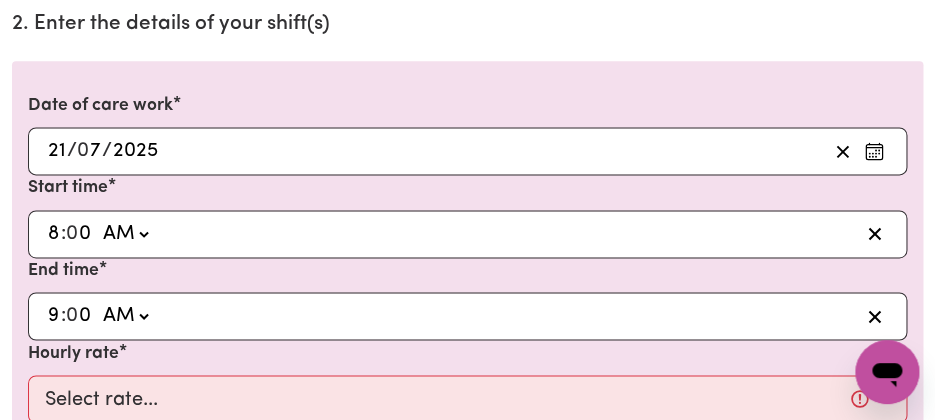 click on "AM" at bounding box center [0, 0] 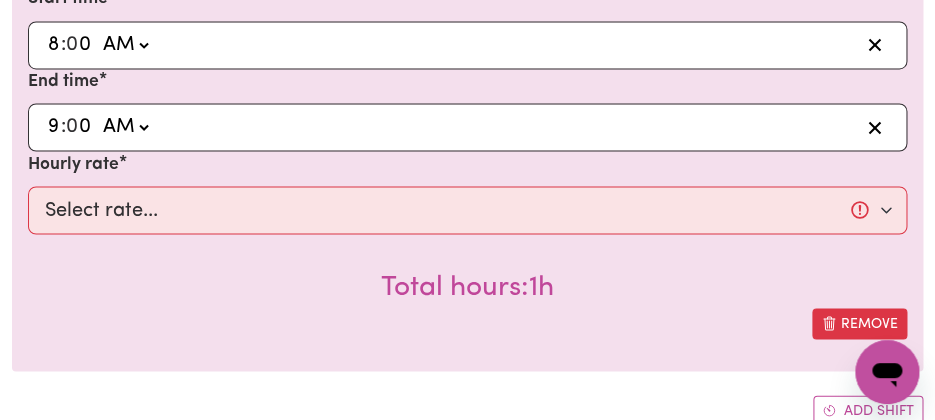 scroll, scrollTop: 807, scrollLeft: 0, axis: vertical 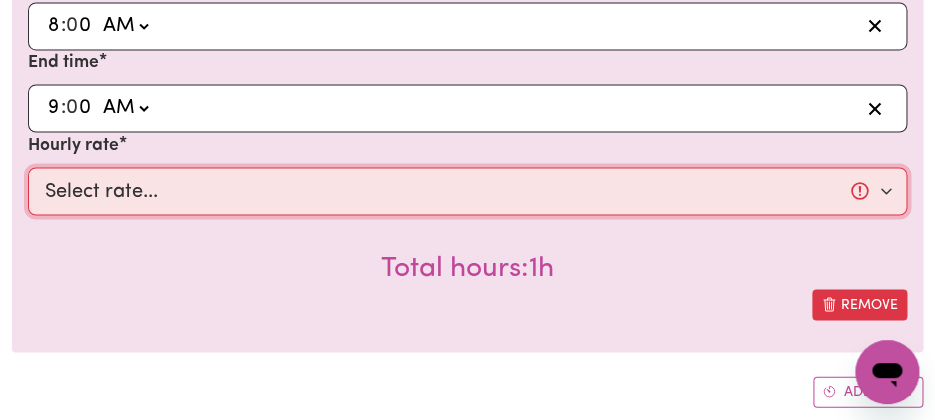 select on "44-Weekday" 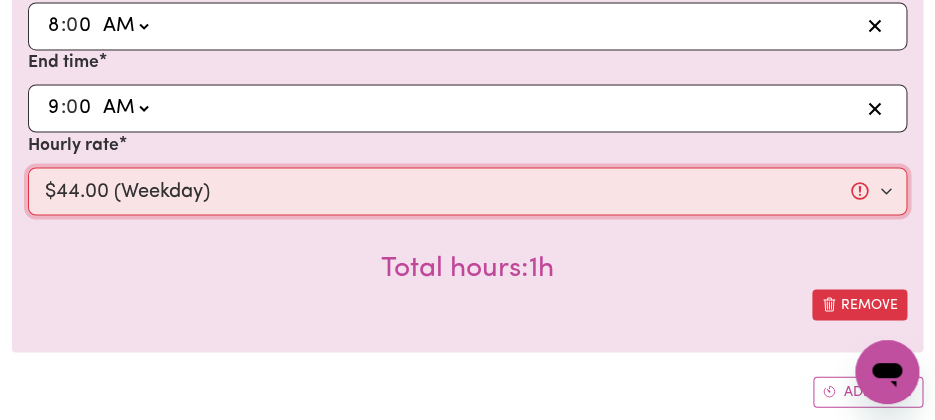 click on "$44.00 (Weekday)" at bounding box center (0, 0) 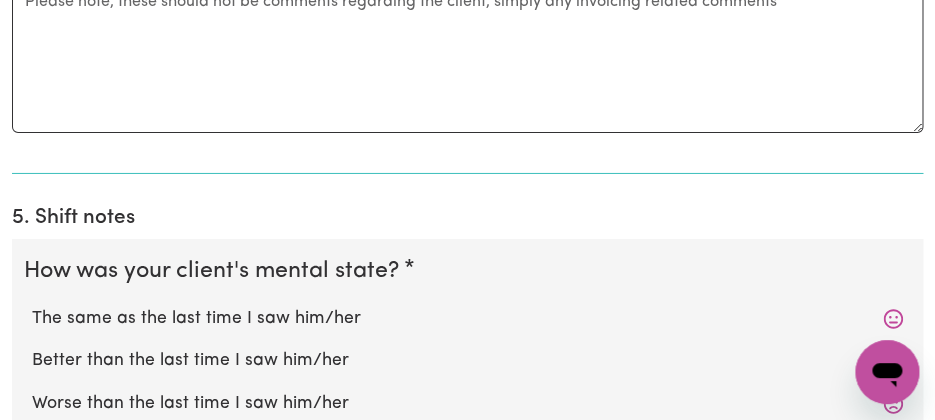 scroll, scrollTop: 1576, scrollLeft: 0, axis: vertical 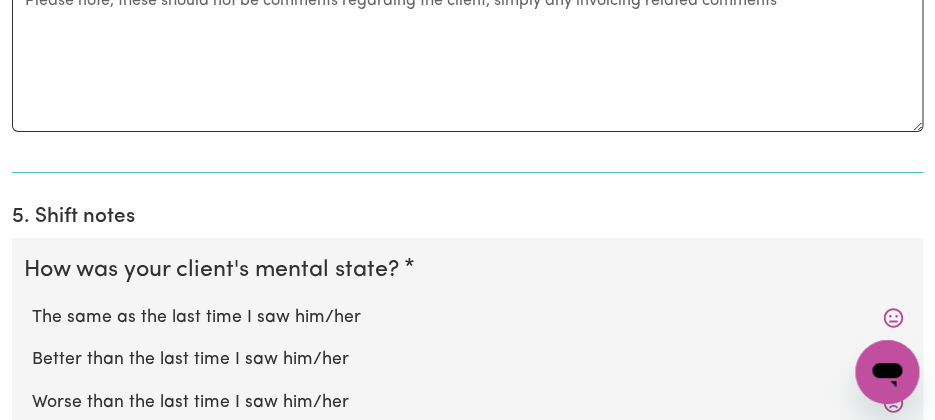 click on "The same as the last time I saw him/her" at bounding box center [467, 318] 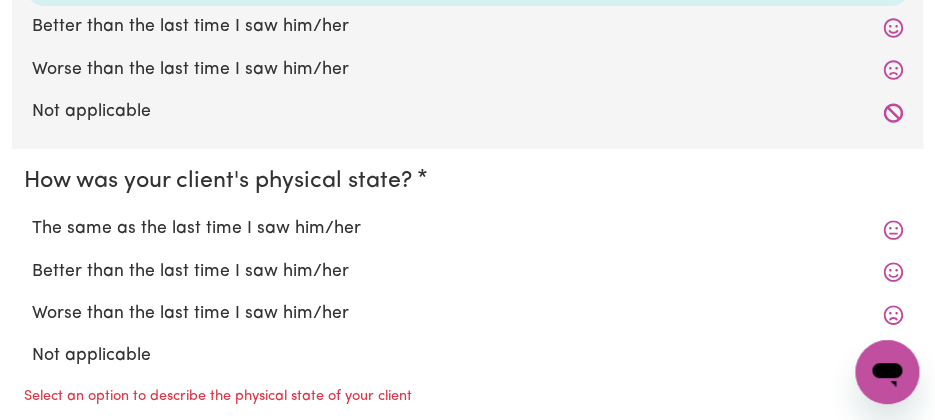 scroll, scrollTop: 1920, scrollLeft: 0, axis: vertical 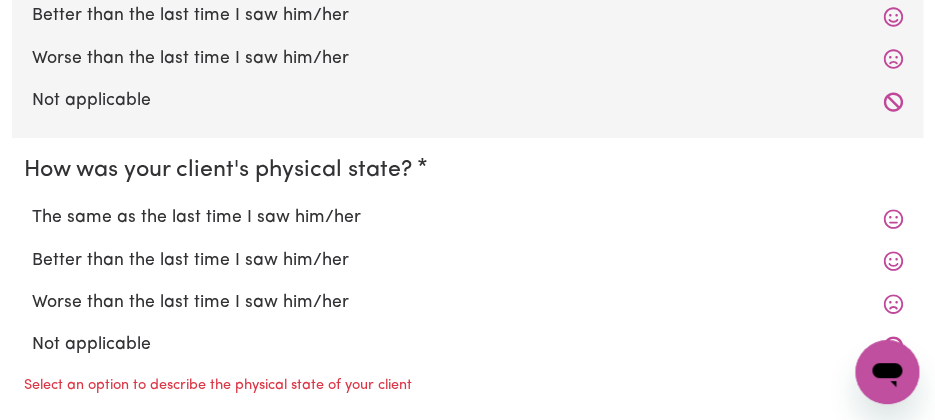 click on "The same as the last time I saw him/her" at bounding box center [467, 218] 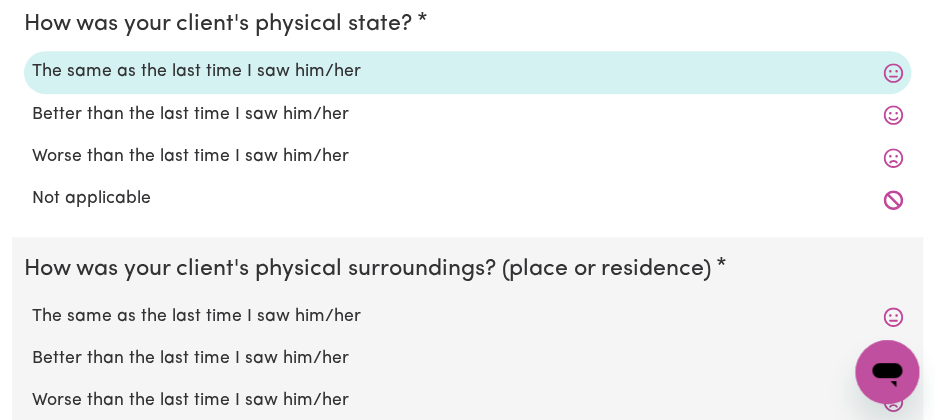 scroll, scrollTop: 2077, scrollLeft: 0, axis: vertical 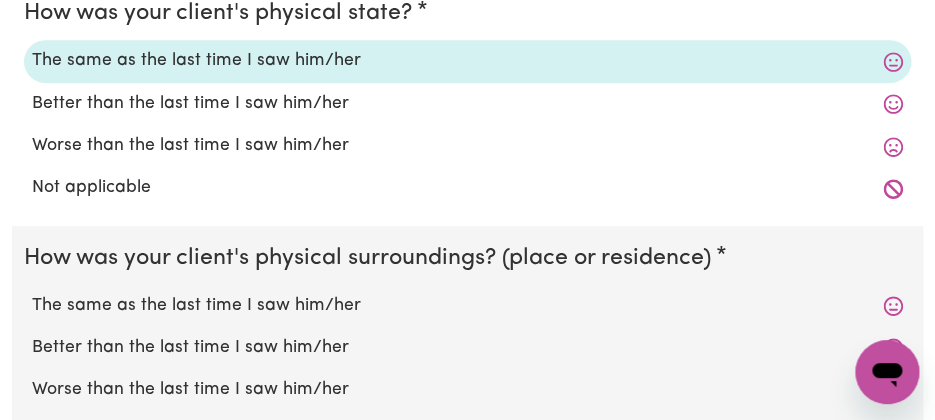 click on "The same as the last time I saw him/her" at bounding box center (467, 306) 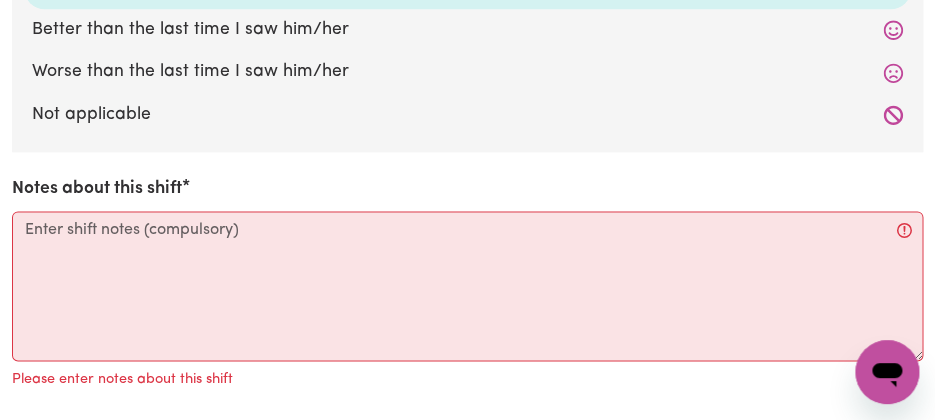 scroll, scrollTop: 2396, scrollLeft: 0, axis: vertical 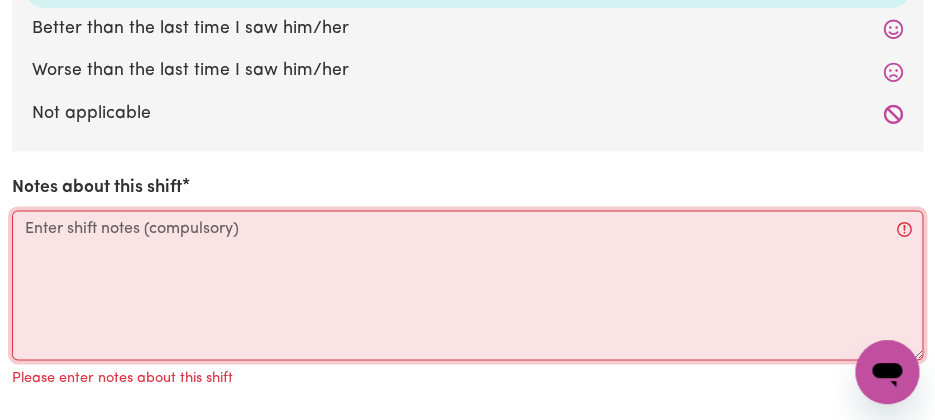 click on "Notes about this shift" at bounding box center (467, 285) 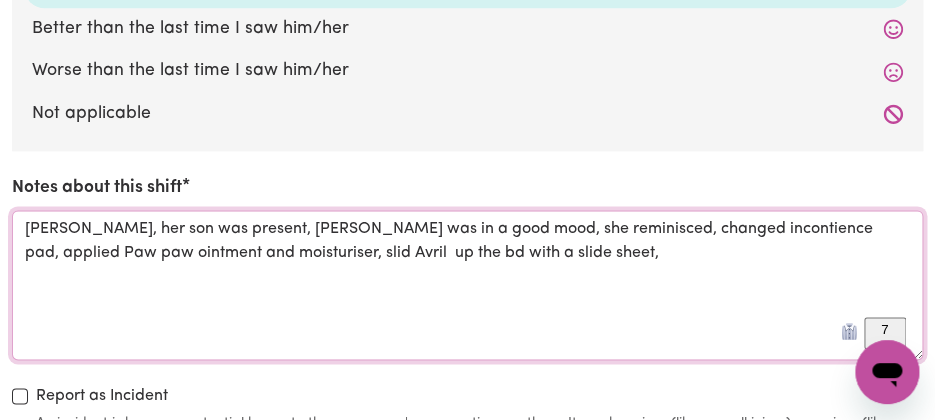 click on "[PERSON_NAME], her son was present, [PERSON_NAME] was in a good mood, she reminisced, changed incontience pad, applied Paw paw ointment and moisturiser, slid Avril  up the bd with a slide sheet," at bounding box center [467, 285] 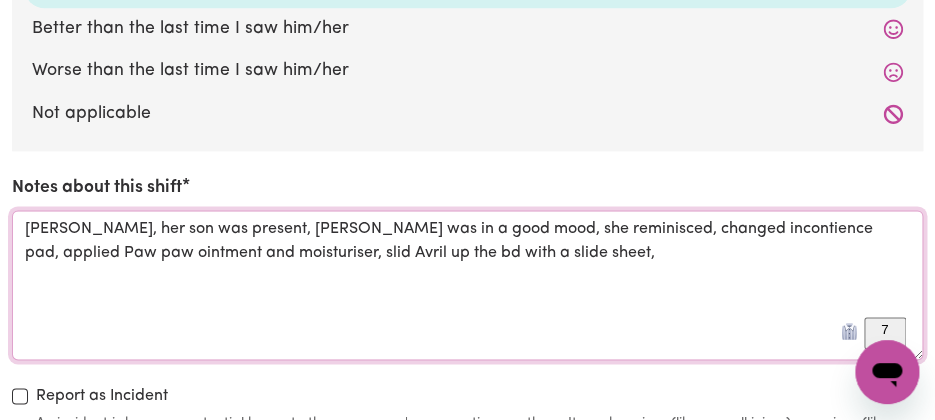 click on "[PERSON_NAME], her son was present, [PERSON_NAME] was in a good mood, she reminisced, changed incontience pad, applied Paw paw ointment and moisturiser, slid Avril up the bd with a slide sheet," at bounding box center (467, 285) 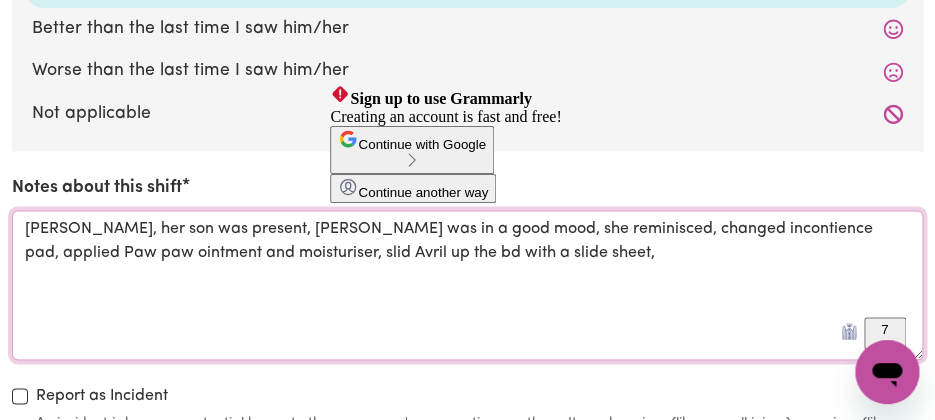 click on "[PERSON_NAME], her son was present, [PERSON_NAME] was in a good mood, she reminisced, changed incontience pad, applied Paw paw ointment and moisturiser, slid Avril up the bd with a slide sheet," at bounding box center [467, 285] 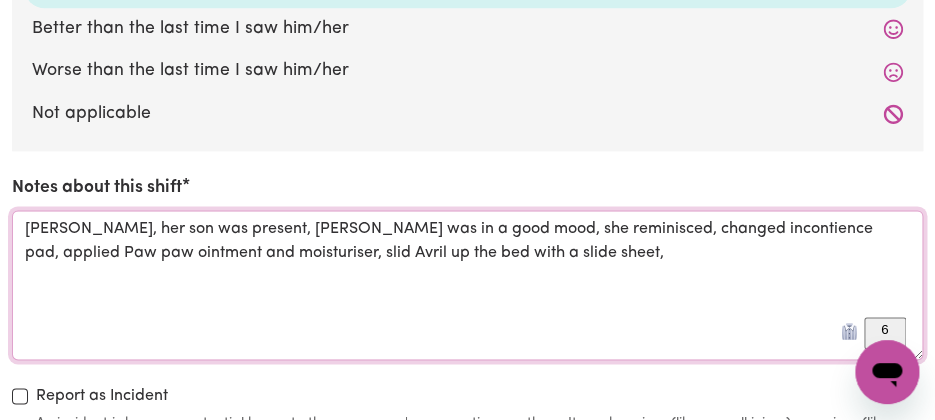 click on "[PERSON_NAME], her son was present, [PERSON_NAME] was in a good mood, she reminisced, changed incontience pad, applied Paw paw ointment and moisturiser, slid Avril up the bed with a slide sheet," at bounding box center [467, 285] 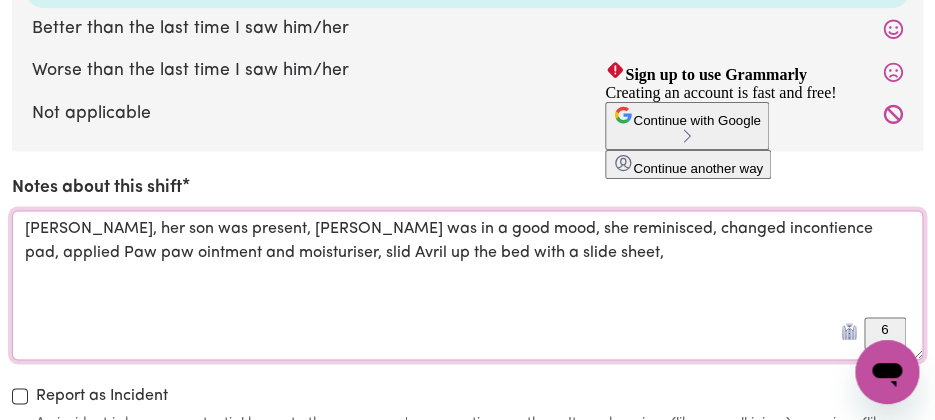 click on "[PERSON_NAME], her son was present, [PERSON_NAME] was in a good mood, she reminisced, changed incontience pad, applied Paw paw ointment and moisturiser, slid Avril up the bed with a slide sheet," at bounding box center (467, 285) 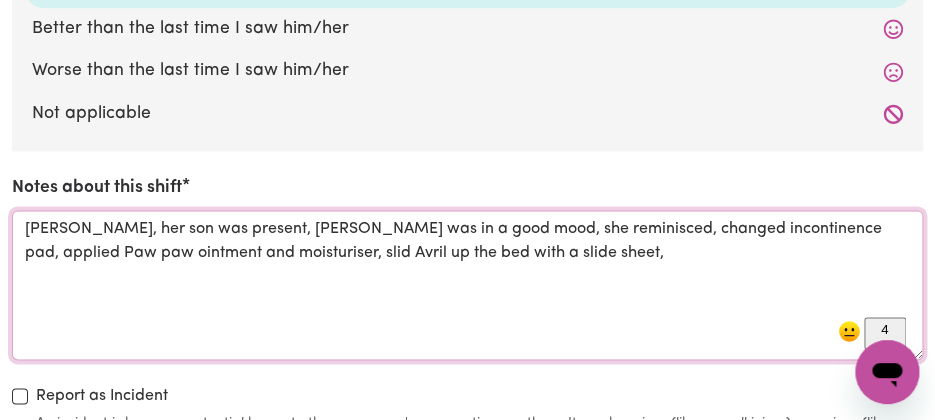 click on "[PERSON_NAME], her son was present, [PERSON_NAME] was in a good mood, she reminisced, changed incontinence pad, applied Paw paw ointment and moisturiser, slid Avril up the bed with a slide sheet," at bounding box center (467, 285) 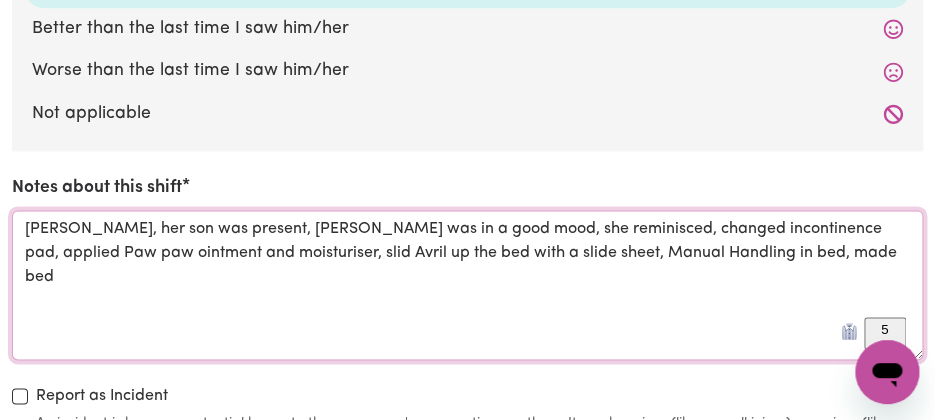 click on "[PERSON_NAME], her son was present, [PERSON_NAME] was in a good mood, she reminisced, changed incontinence pad, applied Paw paw ointment and moisturiser, slid Avril up the bed with a slide sheet, Manual Handling in bed, made bed" at bounding box center [467, 285] 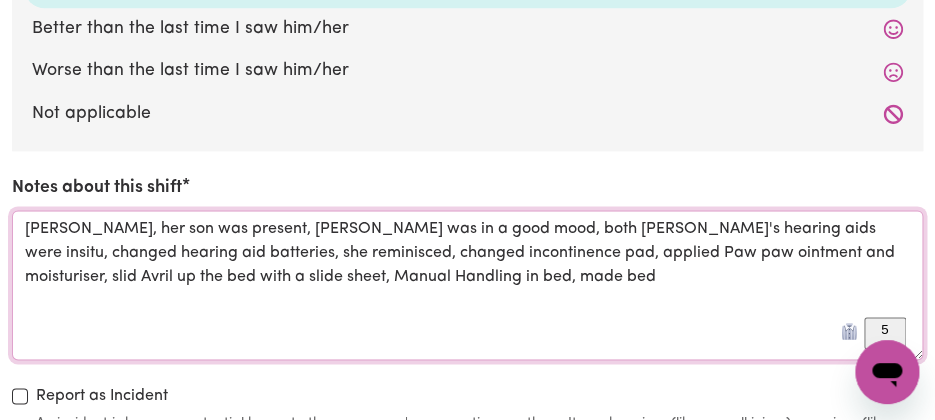 click on "[PERSON_NAME], her son was present, [PERSON_NAME] was in a good mood, both [PERSON_NAME]'s hearing aids were insitu, changed hearing aid batteries, she reminisced, changed incontinence pad, applied Paw paw ointment and moisturiser, slid Avril up the bed with a slide sheet, Manual Handling in bed, made bed" at bounding box center [467, 285] 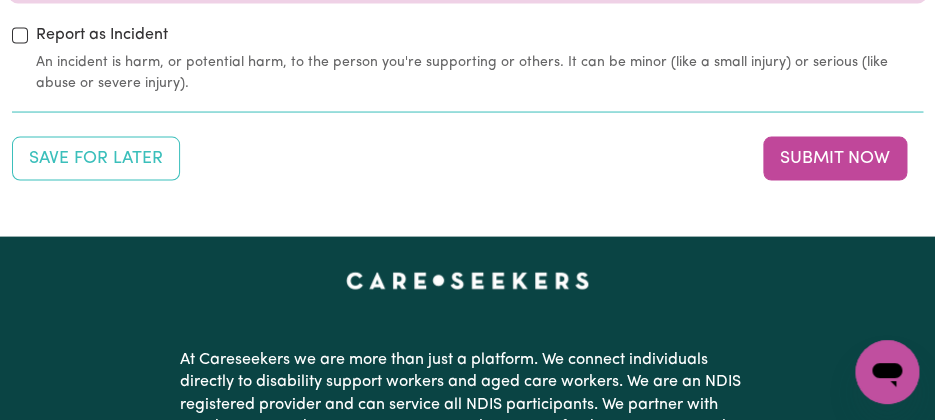scroll, scrollTop: 2762, scrollLeft: 0, axis: vertical 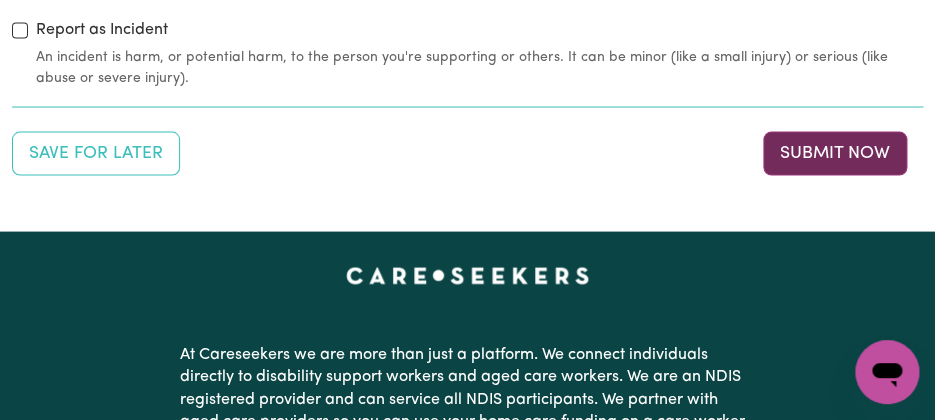 type on "[PERSON_NAME], her son was present, [PERSON_NAME] was in a good mood, both [PERSON_NAME]'s hearing aids were insitu, changed hearing aid batteries, she reminisced, changed incontinence pad, applied Paw paw ointment and moisturiser, slid Avril up the bed with a slide sheet, Manual Handling in bed, made bed, organised [PERSON_NAME]'s things, vacuumed, emptied Catheter bag, prepared breakfast, lunch and tea thermos, filled up her water bottle, and rubbish out." 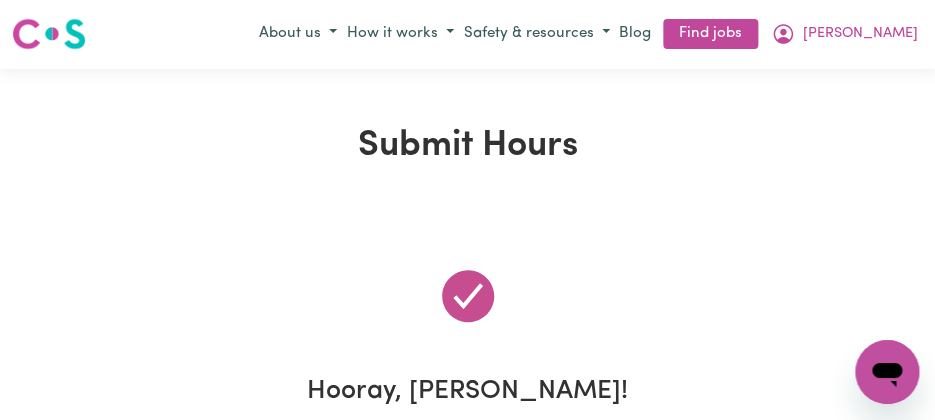 scroll, scrollTop: 0, scrollLeft: 0, axis: both 